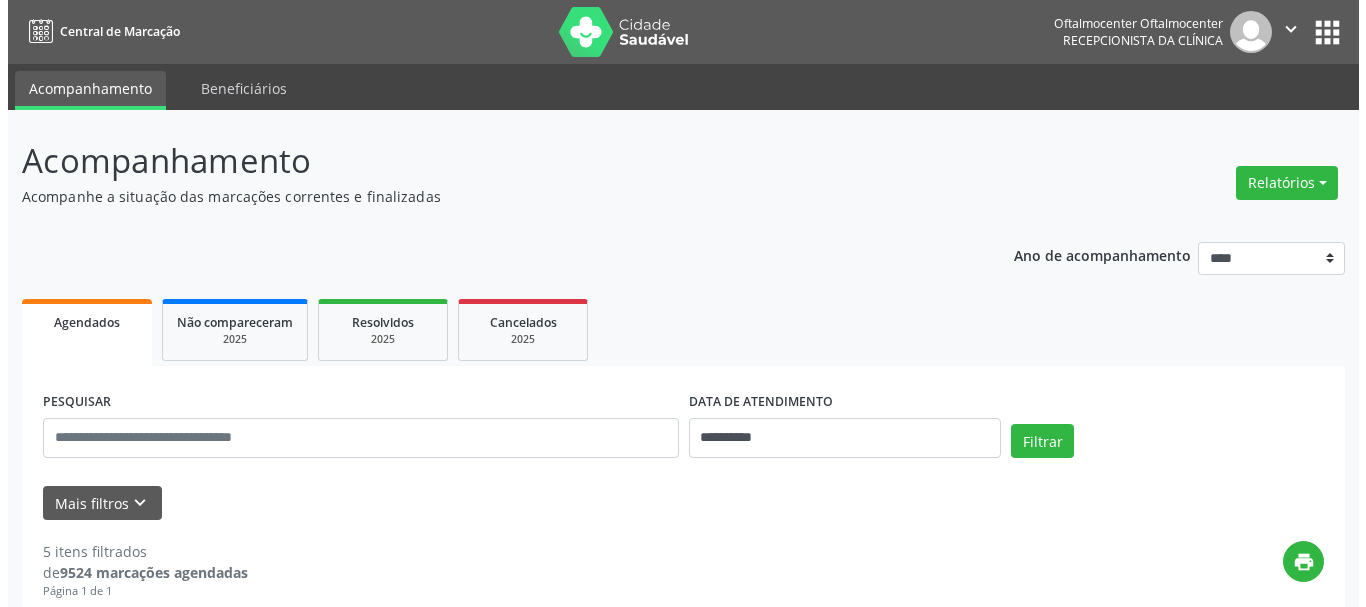 scroll, scrollTop: 0, scrollLeft: 0, axis: both 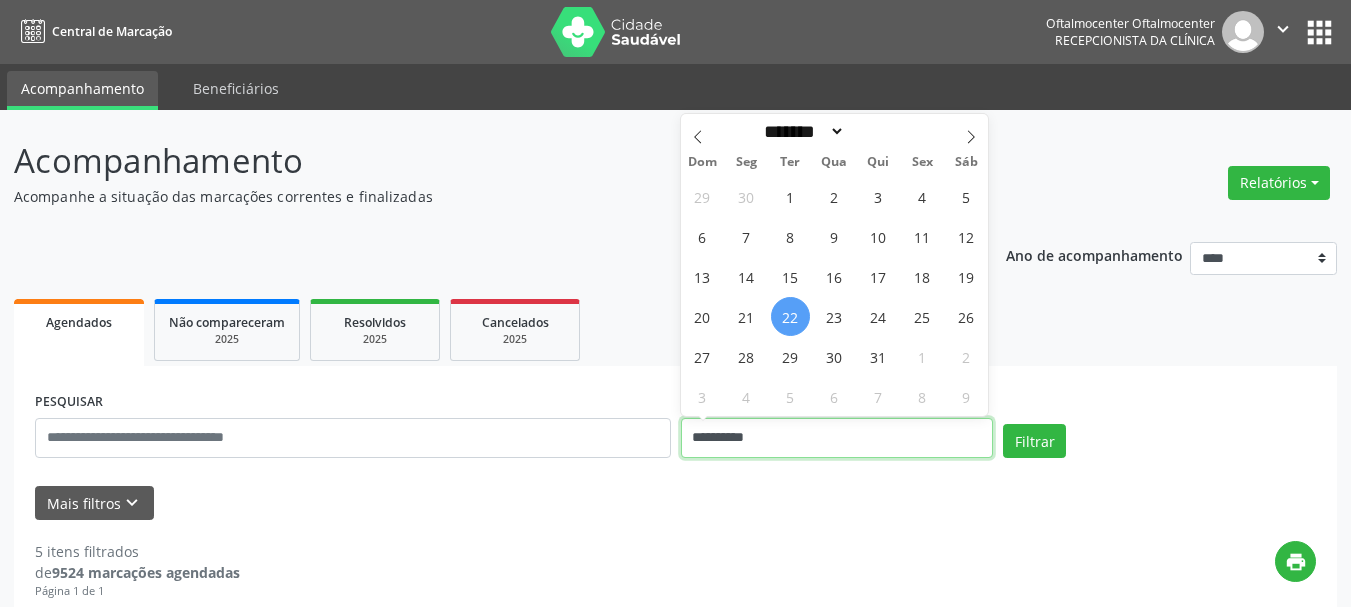 click on "**********" at bounding box center [837, 438] 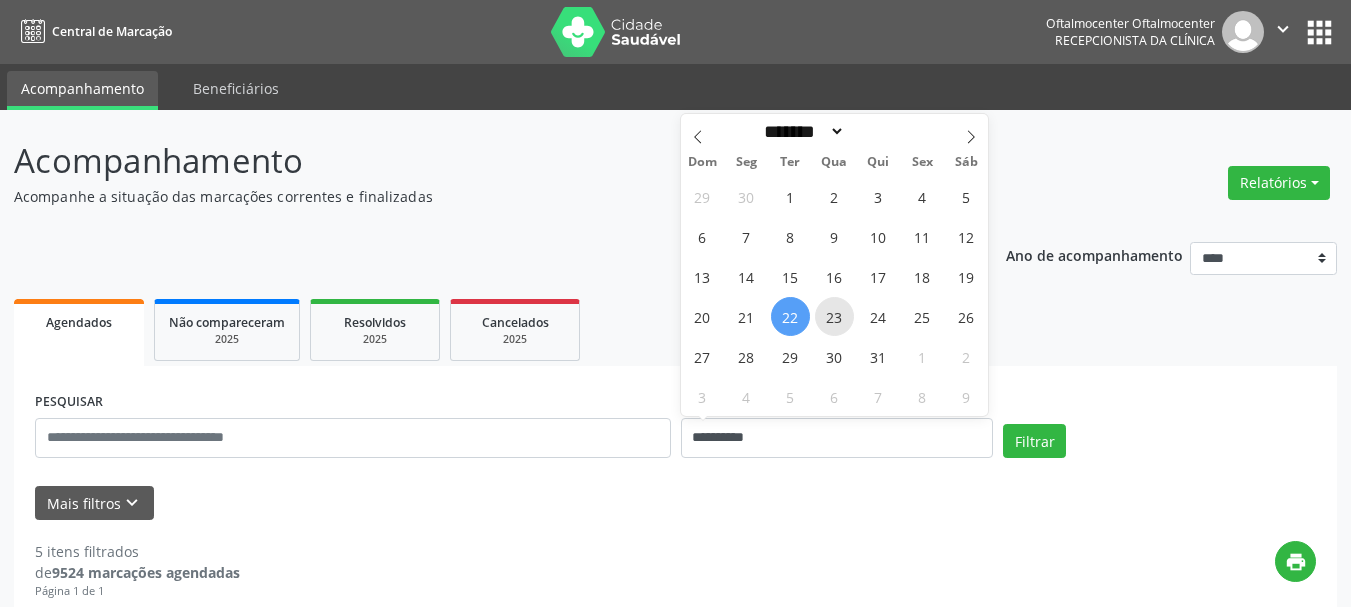 click on "23" at bounding box center (834, 316) 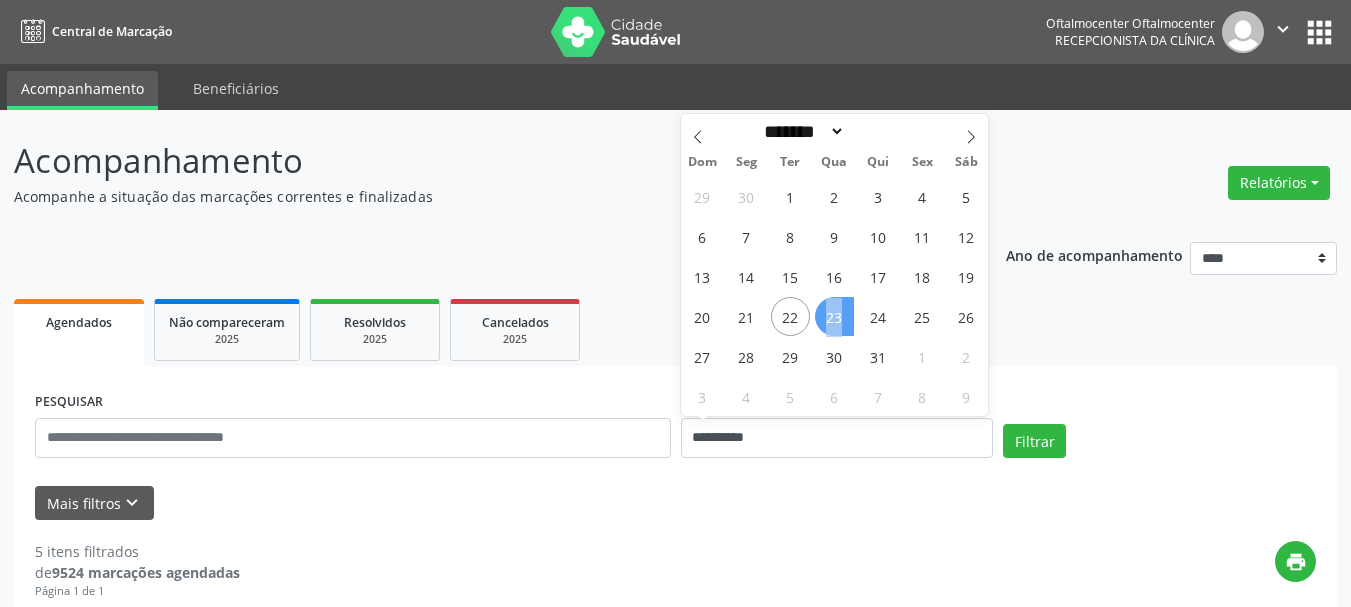 click on "23" at bounding box center [834, 316] 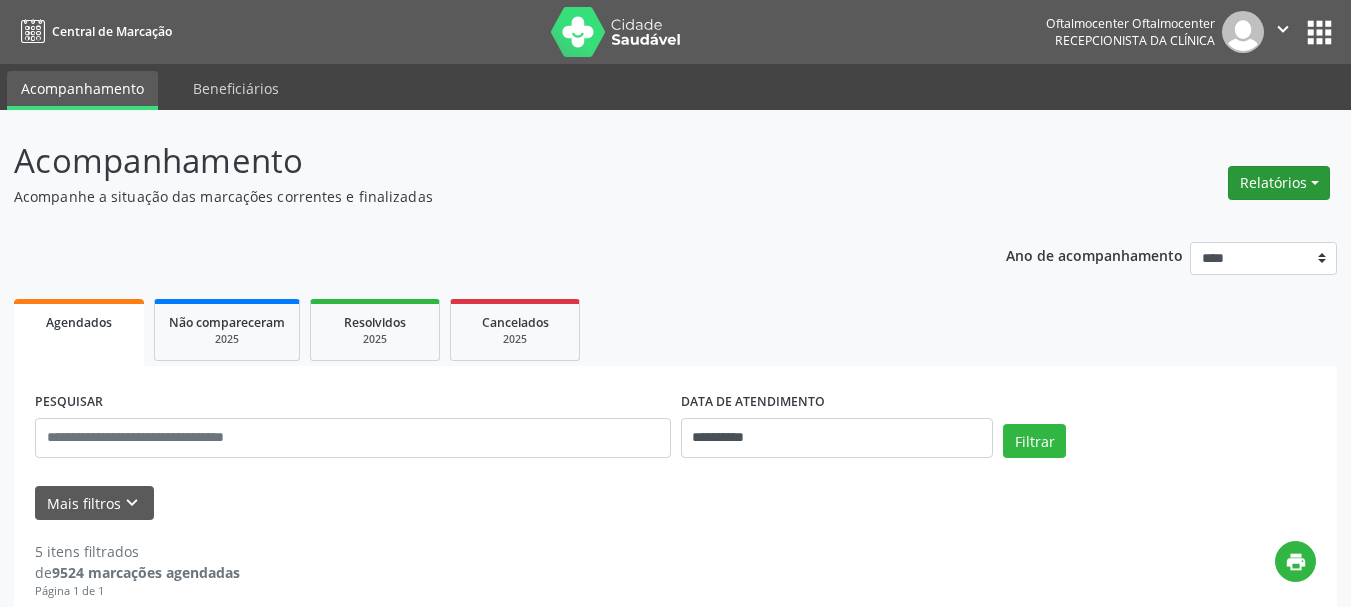 click on "Relatórios" at bounding box center (1279, 183) 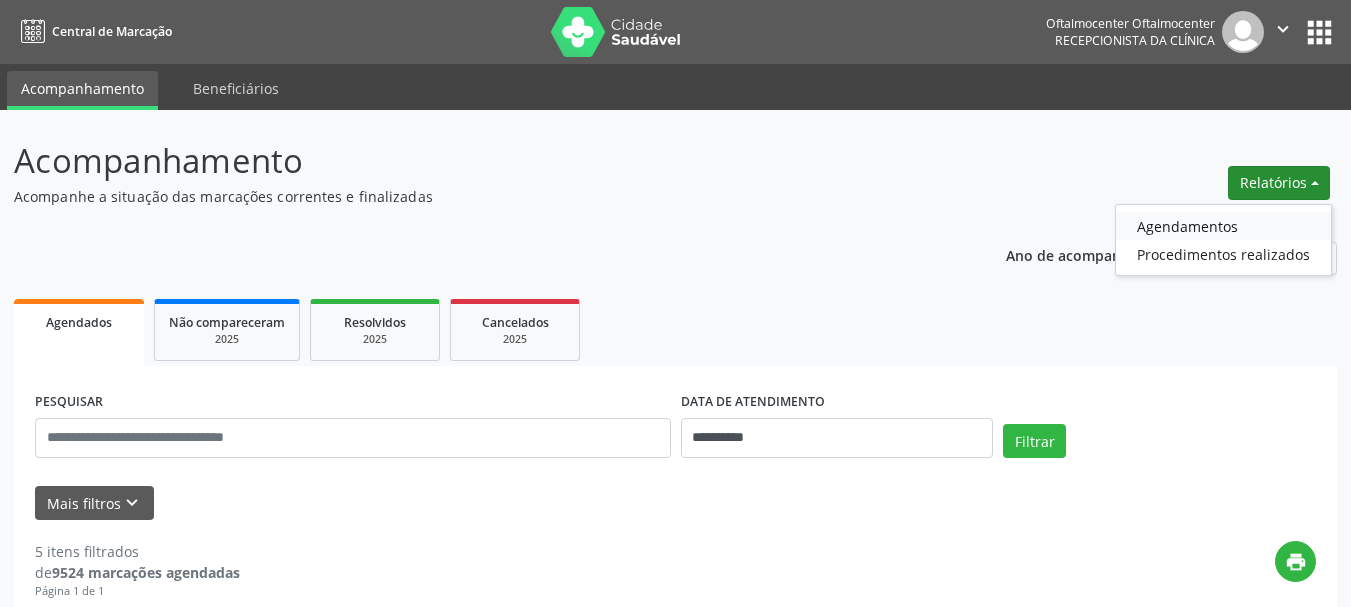 click on "Agendamentos" at bounding box center [1223, 226] 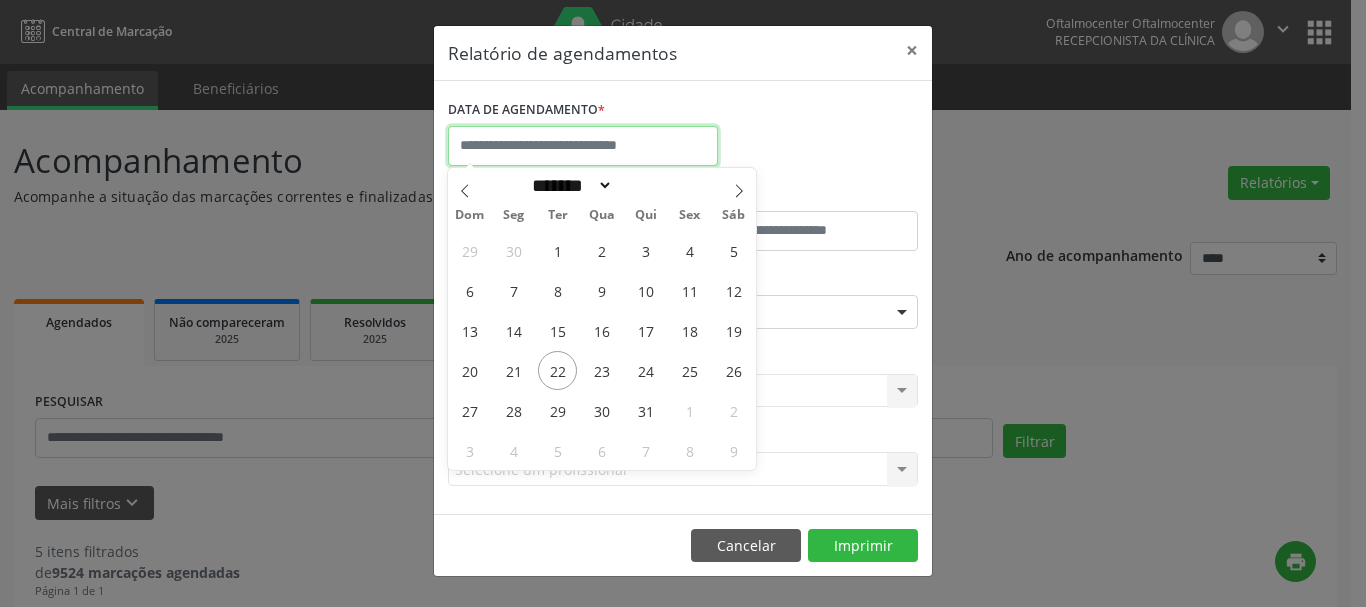 click at bounding box center [583, 146] 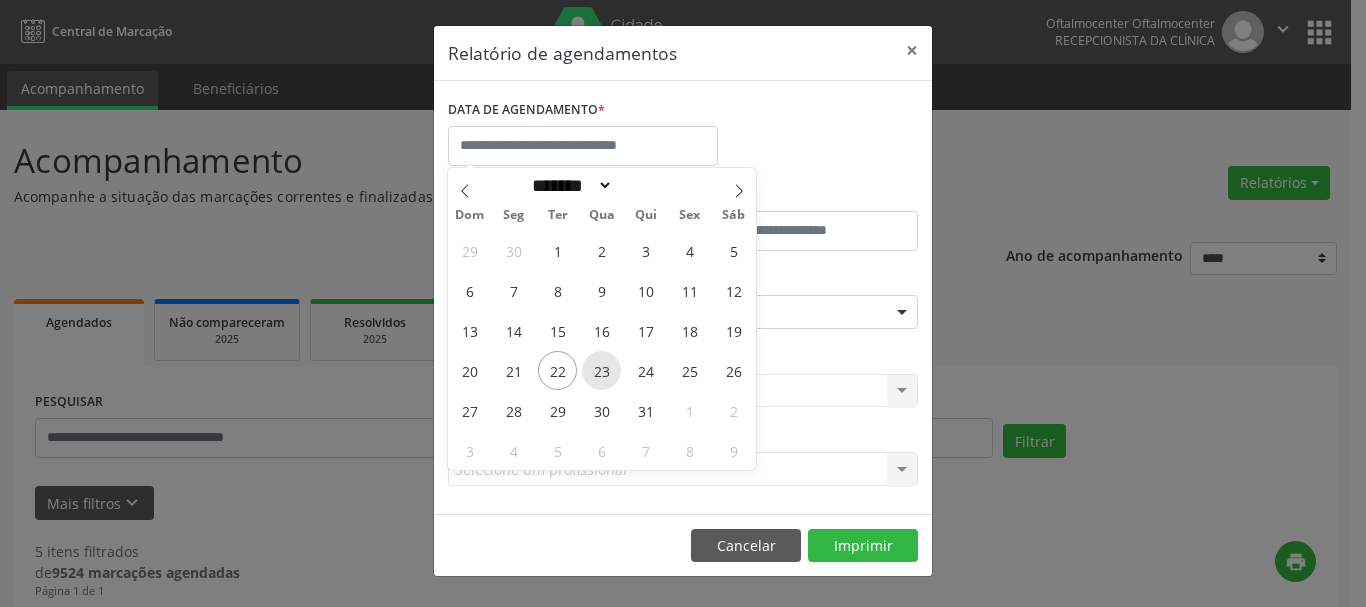 click on "23" at bounding box center [601, 370] 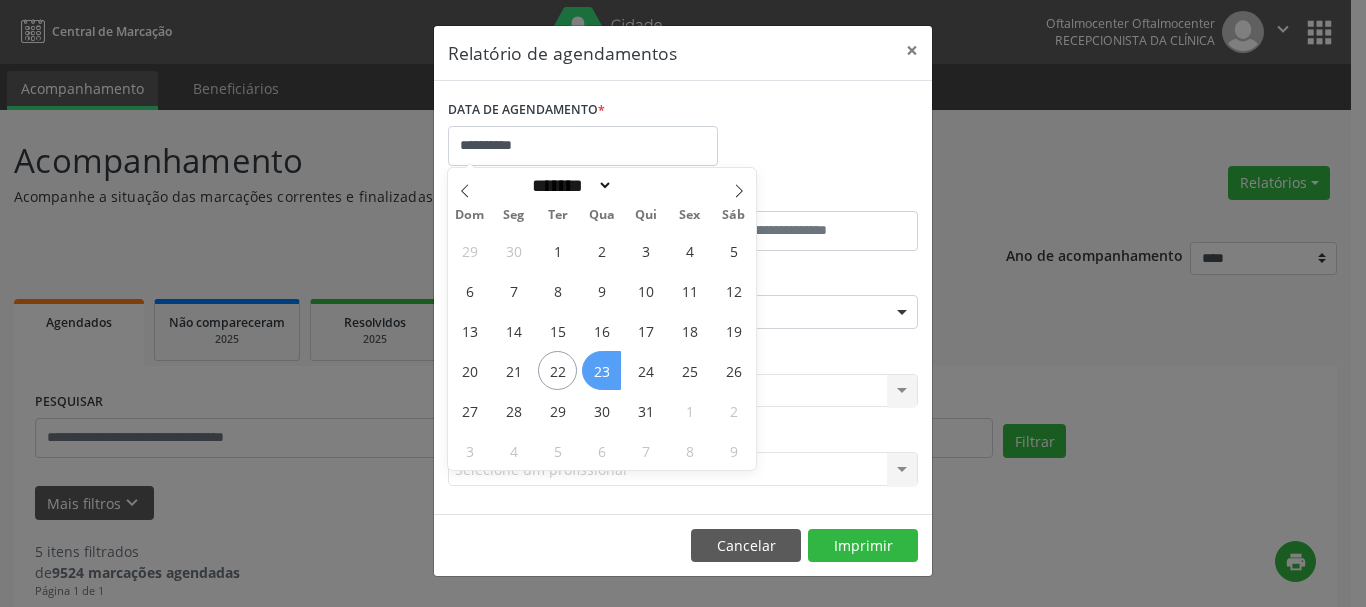 click on "23" at bounding box center (601, 370) 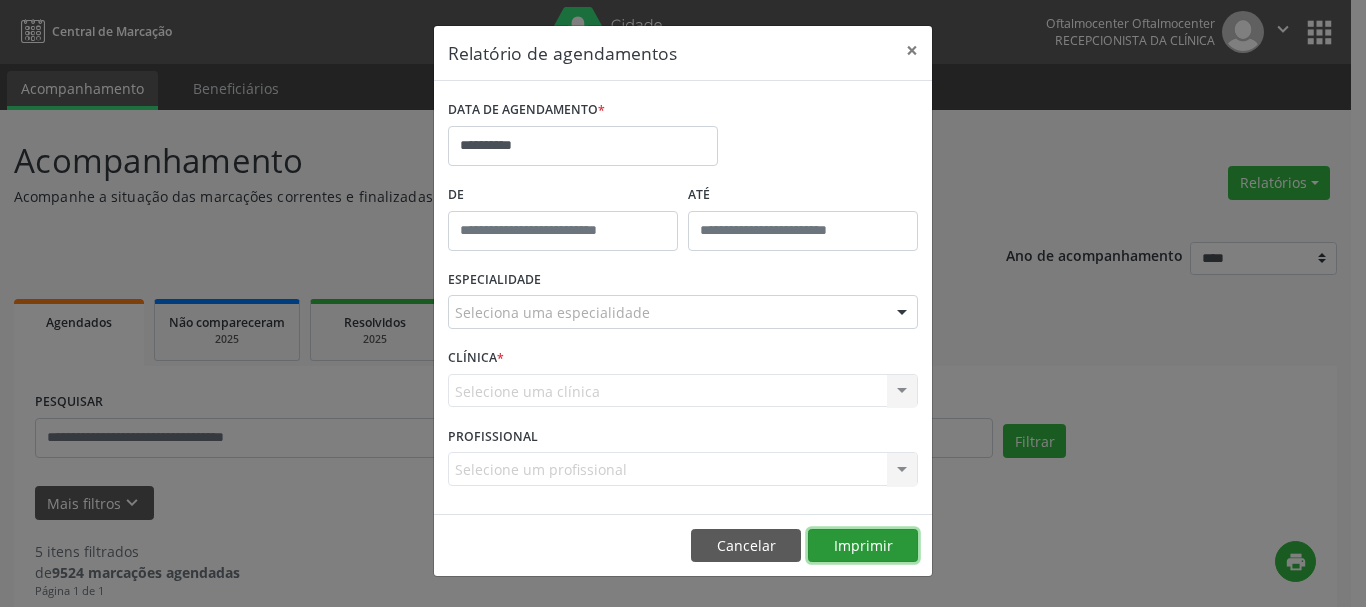 click on "Imprimir" at bounding box center (863, 546) 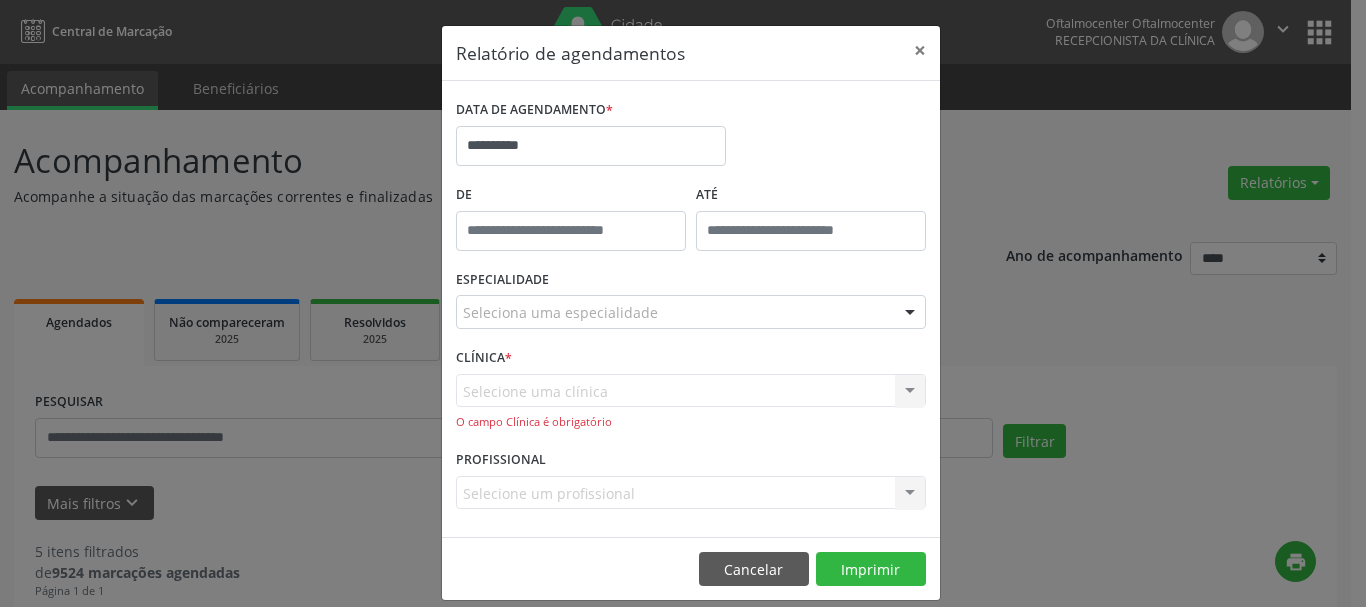 click on "Selecione uma clínica
Nenhum resultado encontrado para: "   "
Não há nenhuma opção para ser exibida.
O [GEOGRAPHIC_DATA] é obrigatório" at bounding box center (691, 402) 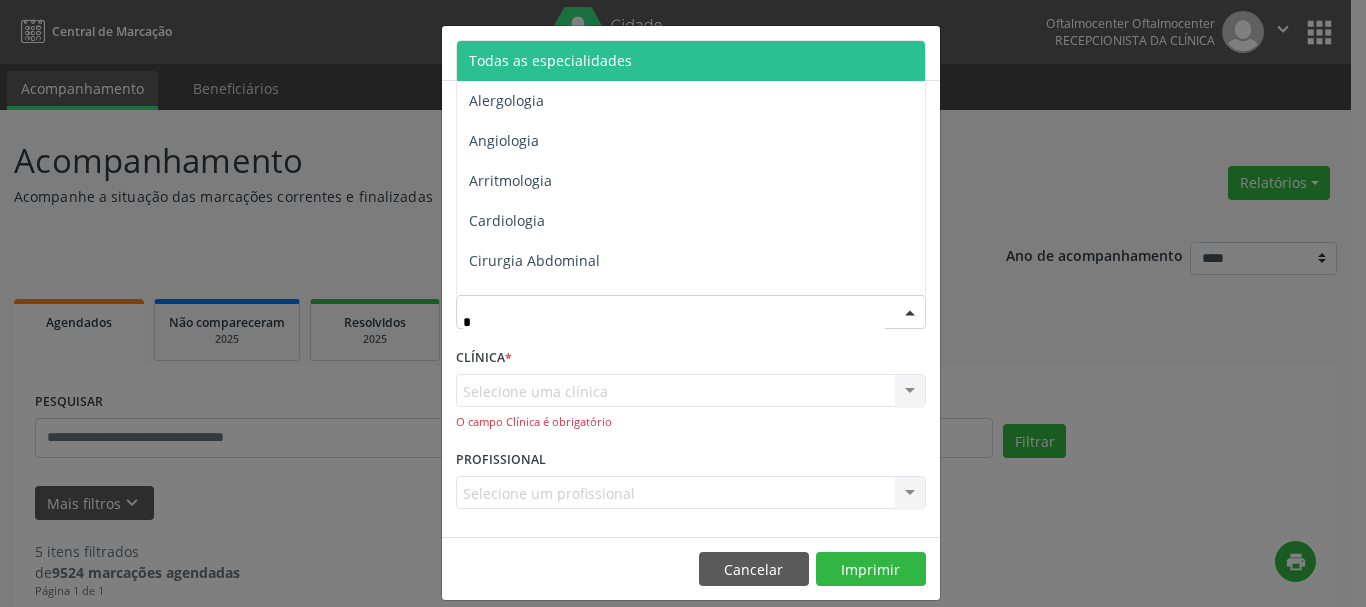 type on "**" 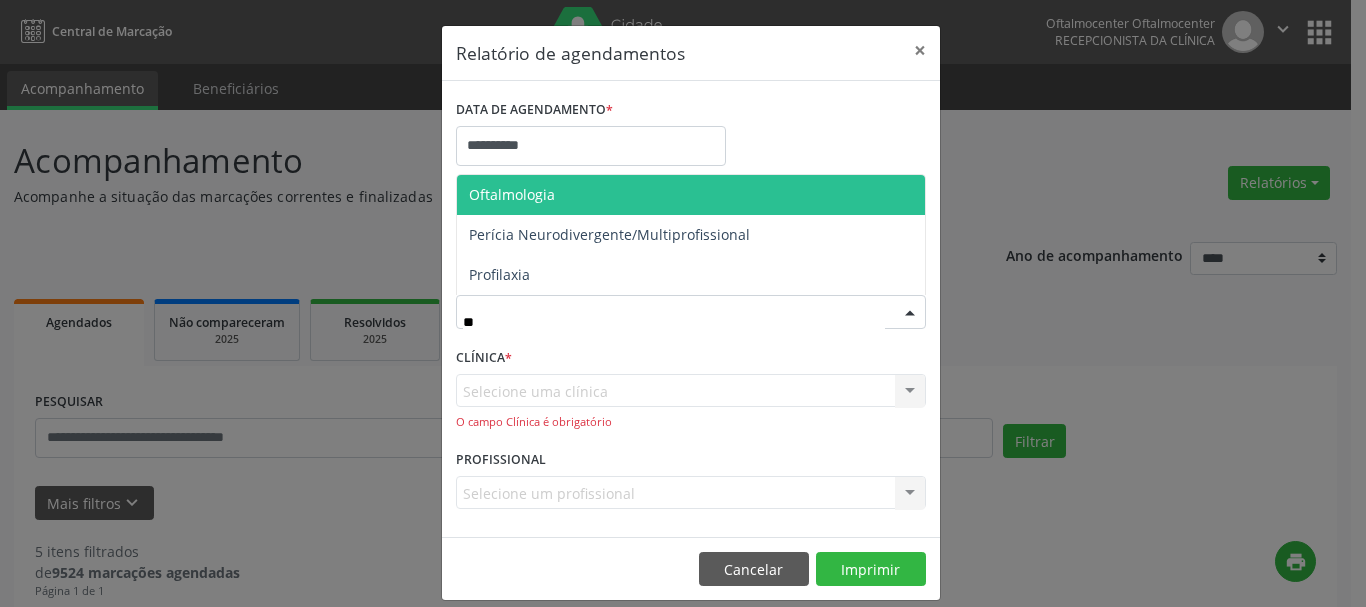 click on "Oftalmologia" at bounding box center (512, 194) 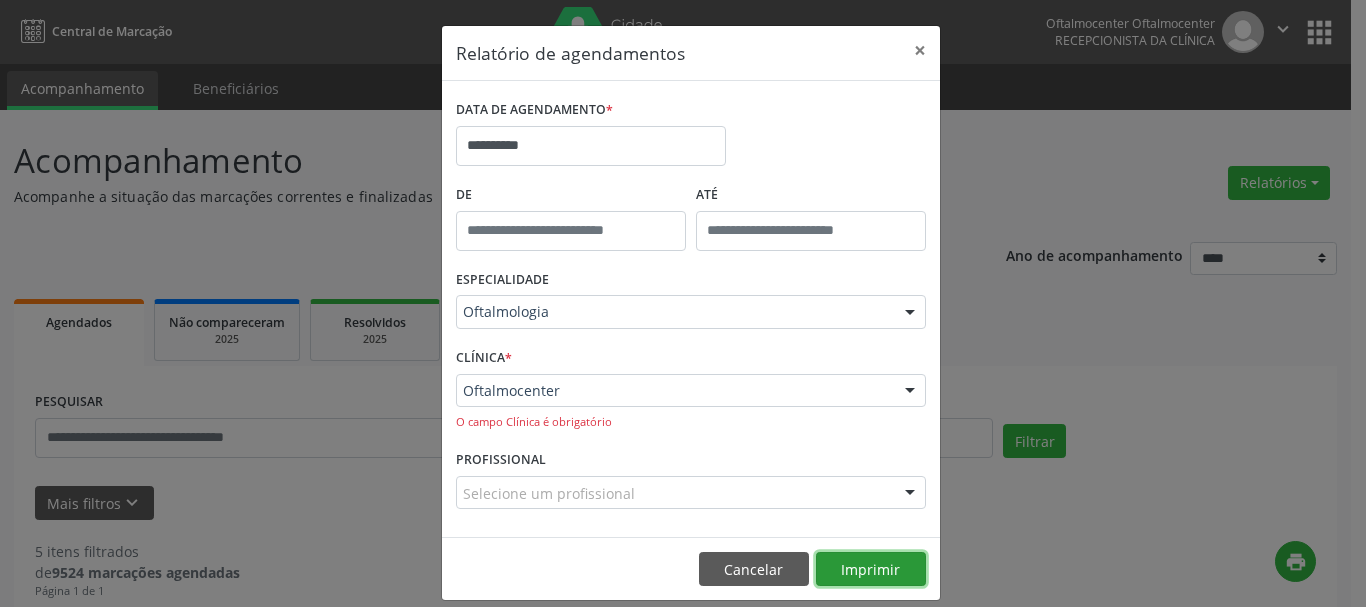 click on "Imprimir" at bounding box center (871, 569) 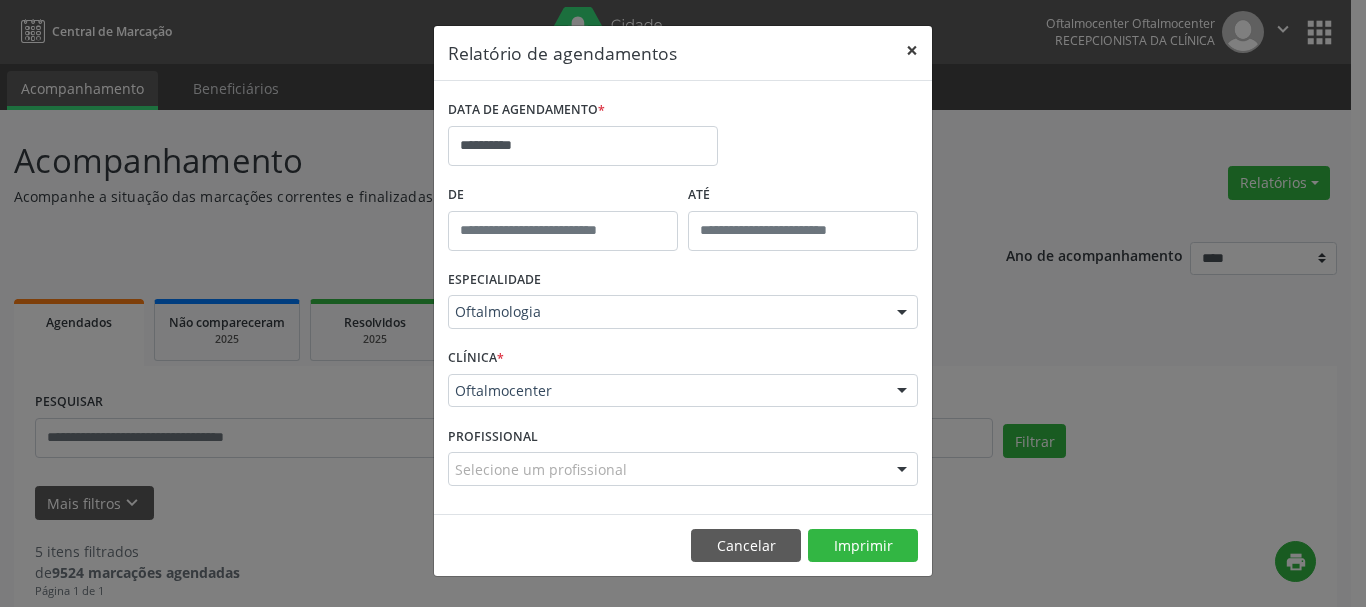 click on "×" at bounding box center [912, 50] 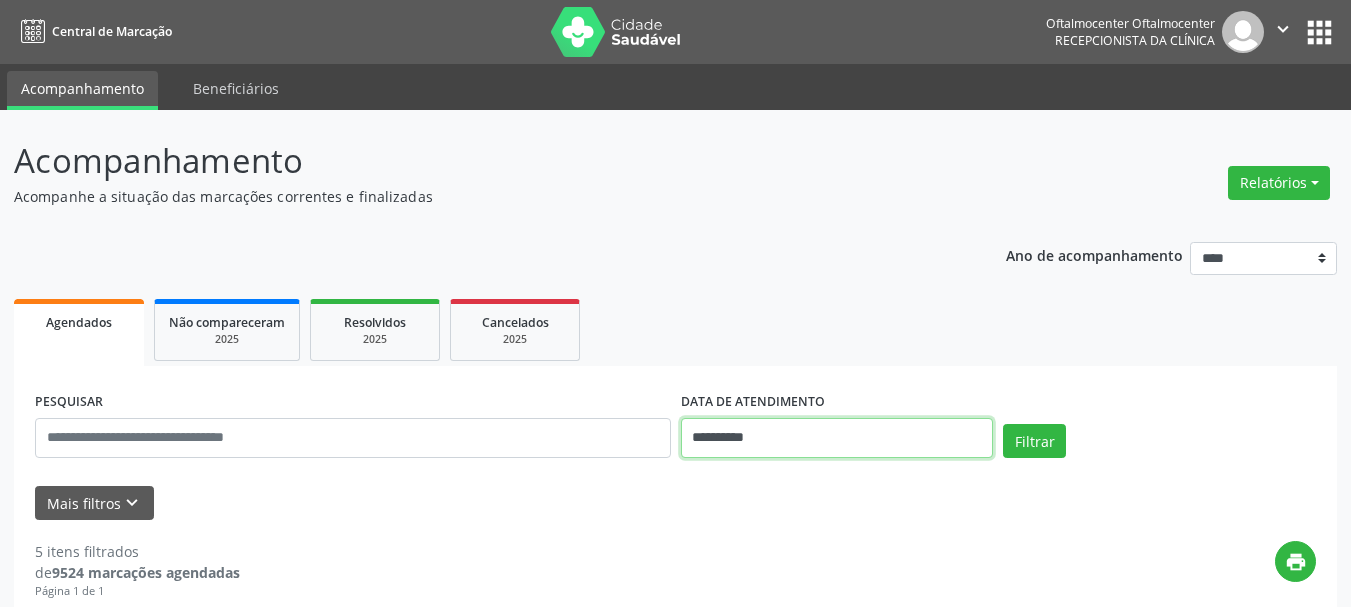 click on "**********" at bounding box center (837, 438) 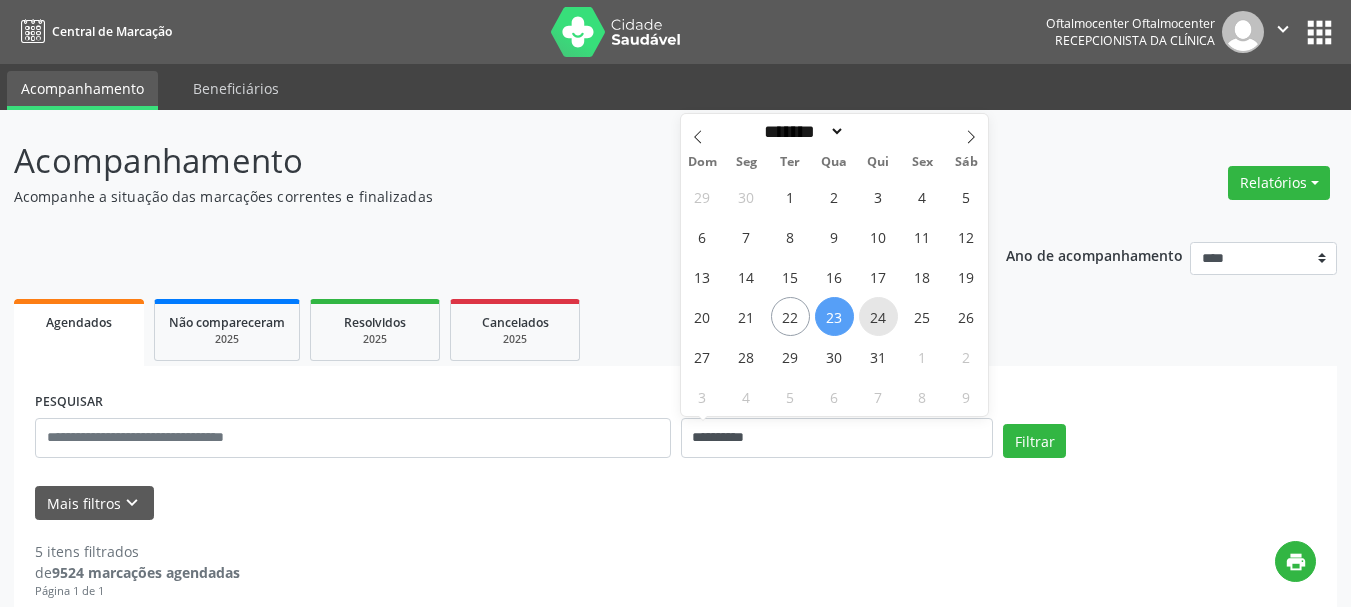 click on "24" at bounding box center (878, 316) 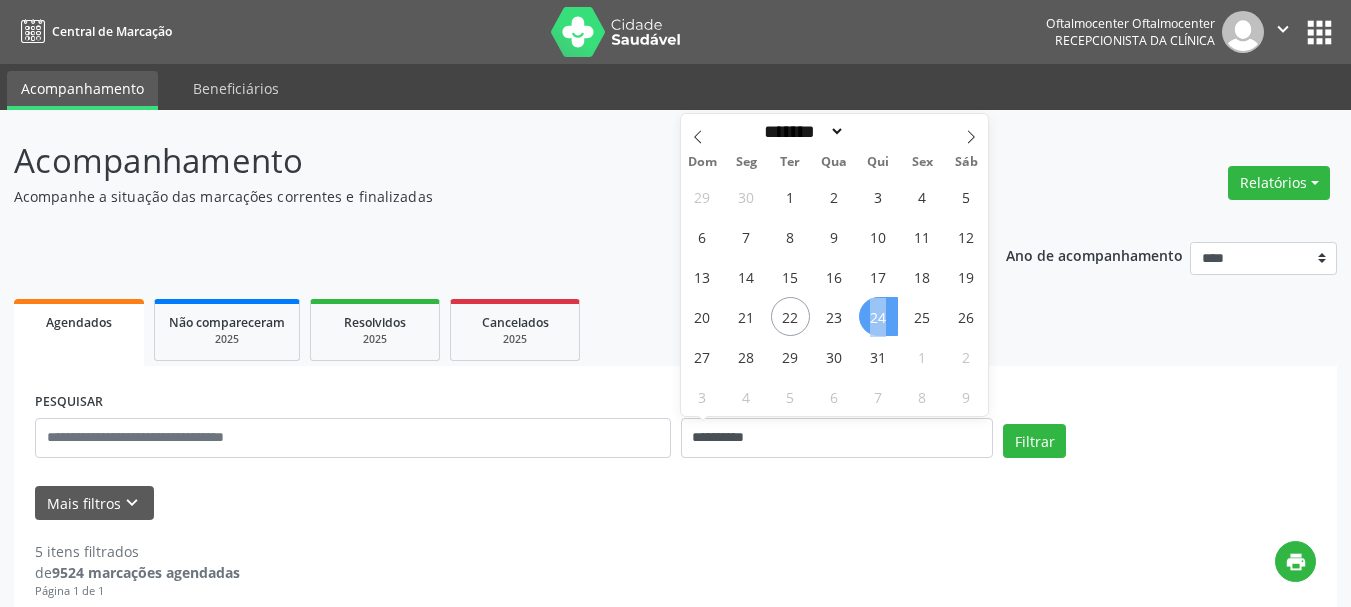 click on "24" at bounding box center (878, 316) 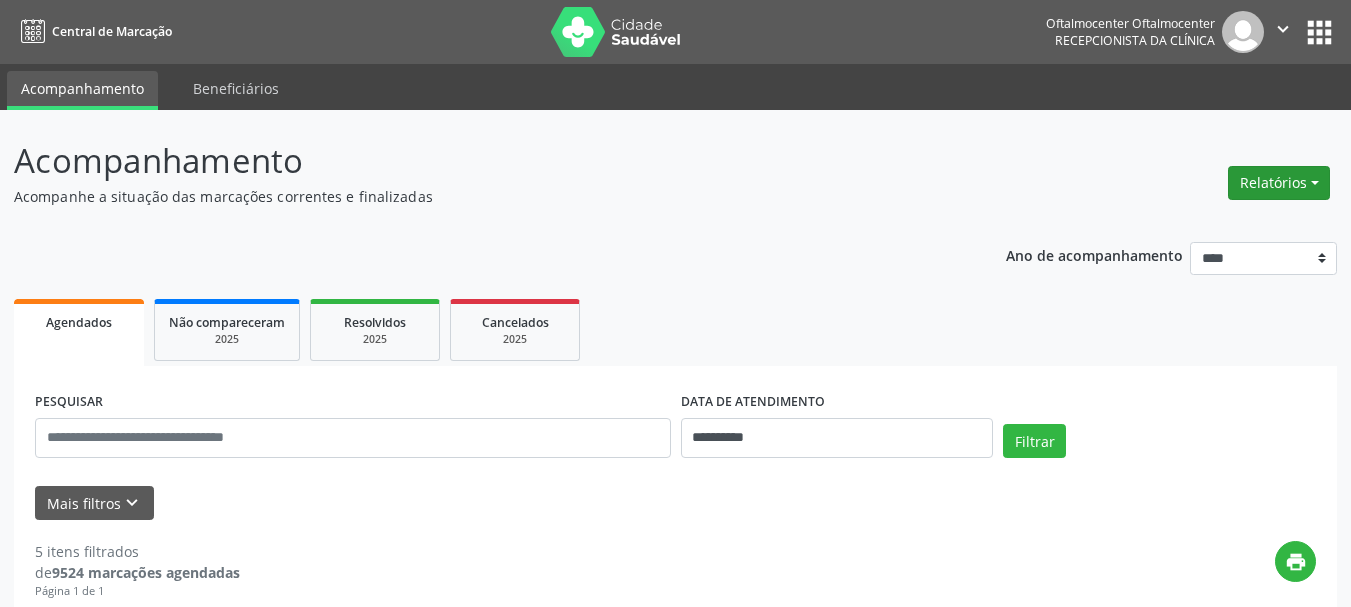 click on "Relatórios" at bounding box center (1279, 183) 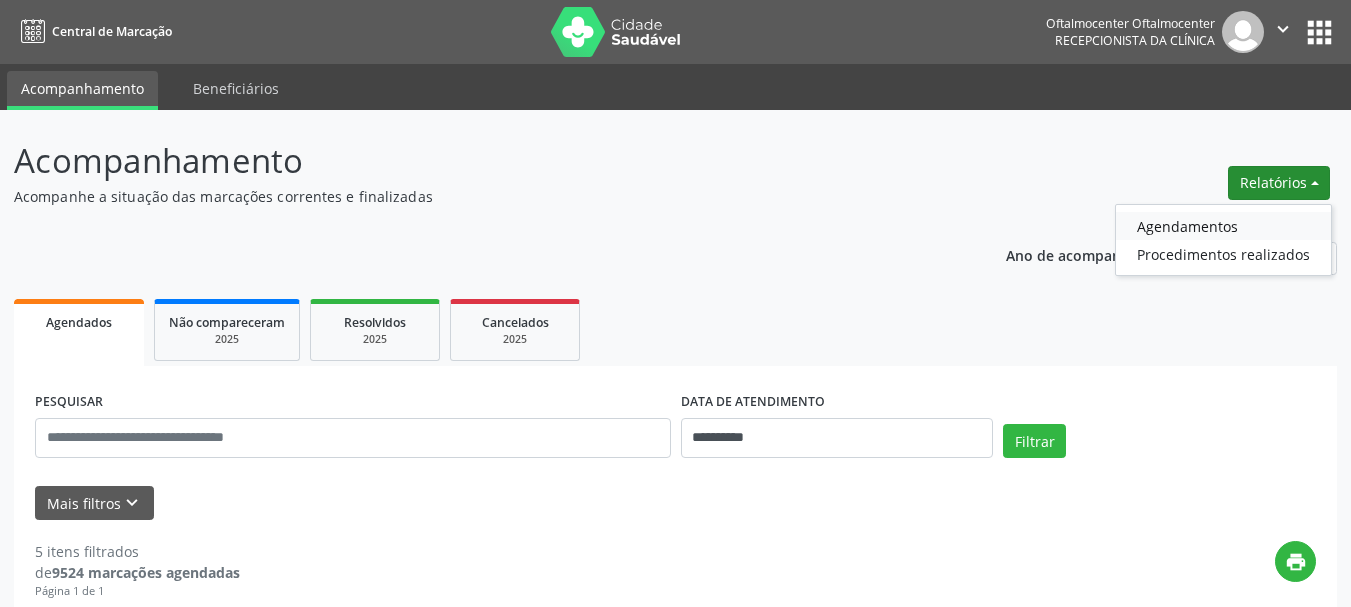 click on "Agendamentos" at bounding box center (1223, 226) 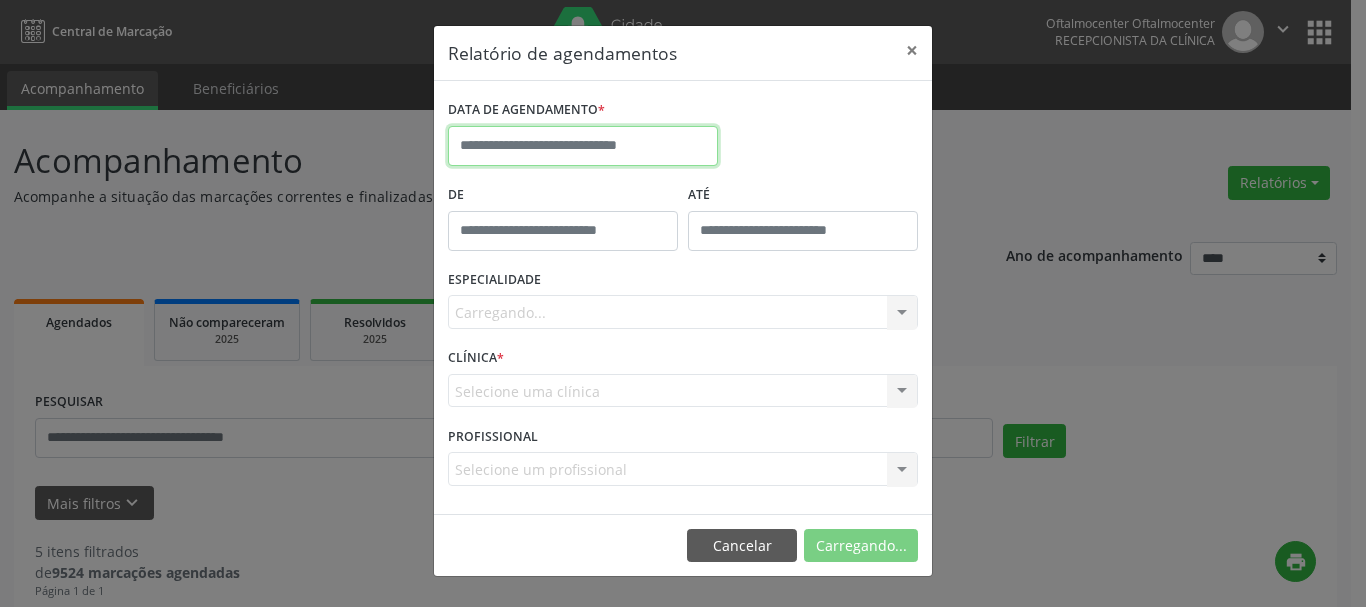 click at bounding box center (583, 146) 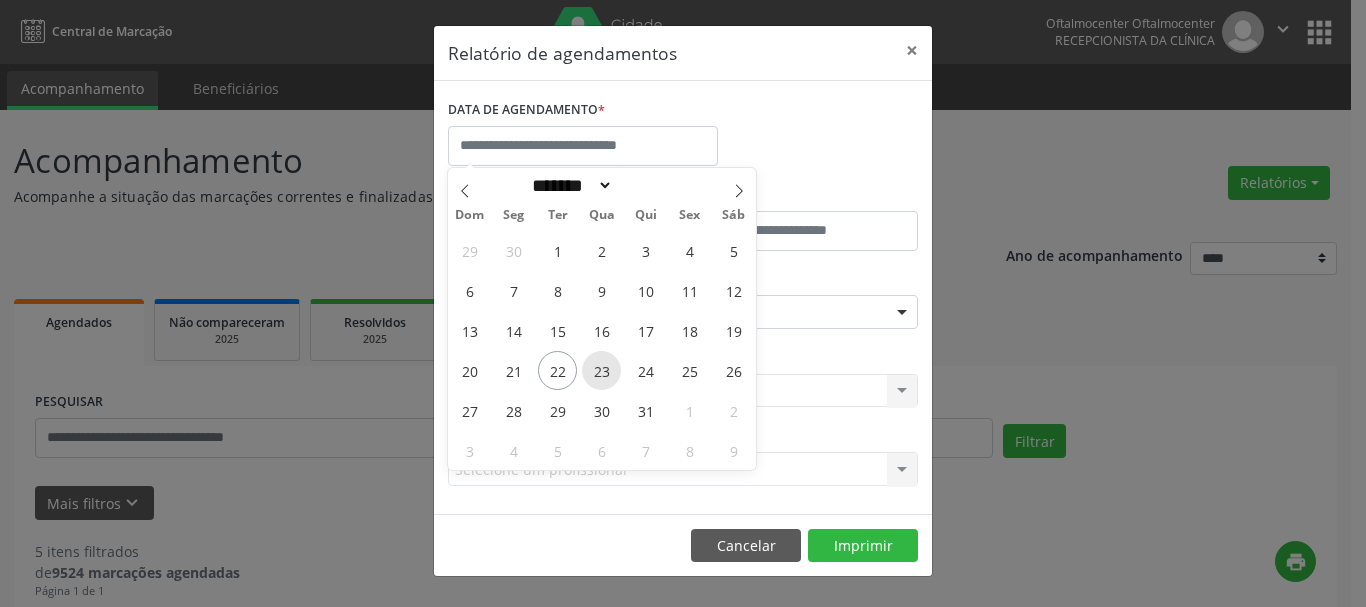 click on "23" at bounding box center (601, 370) 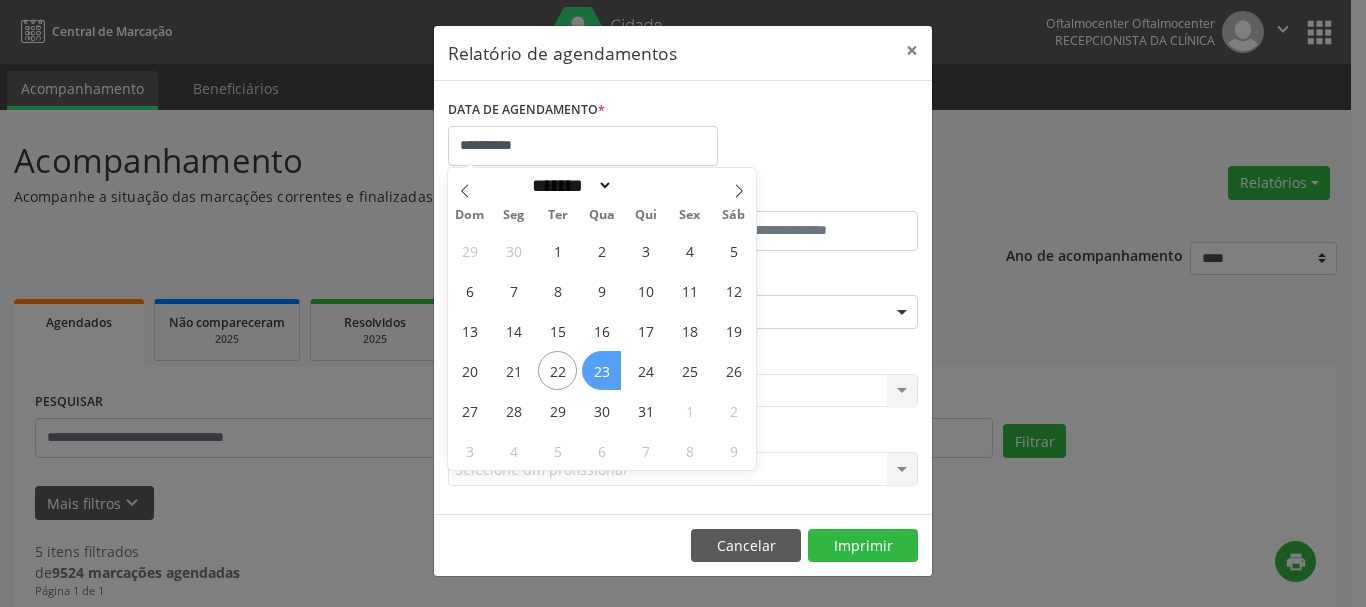 click on "23" at bounding box center [601, 370] 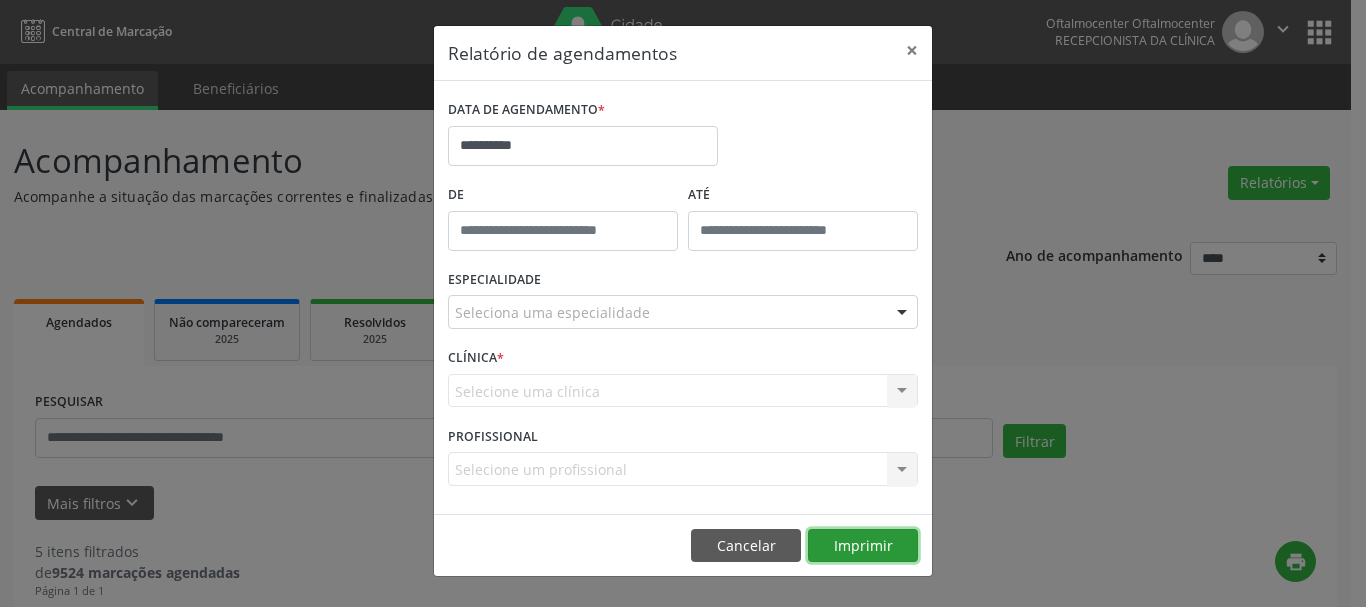 click on "Imprimir" at bounding box center [863, 546] 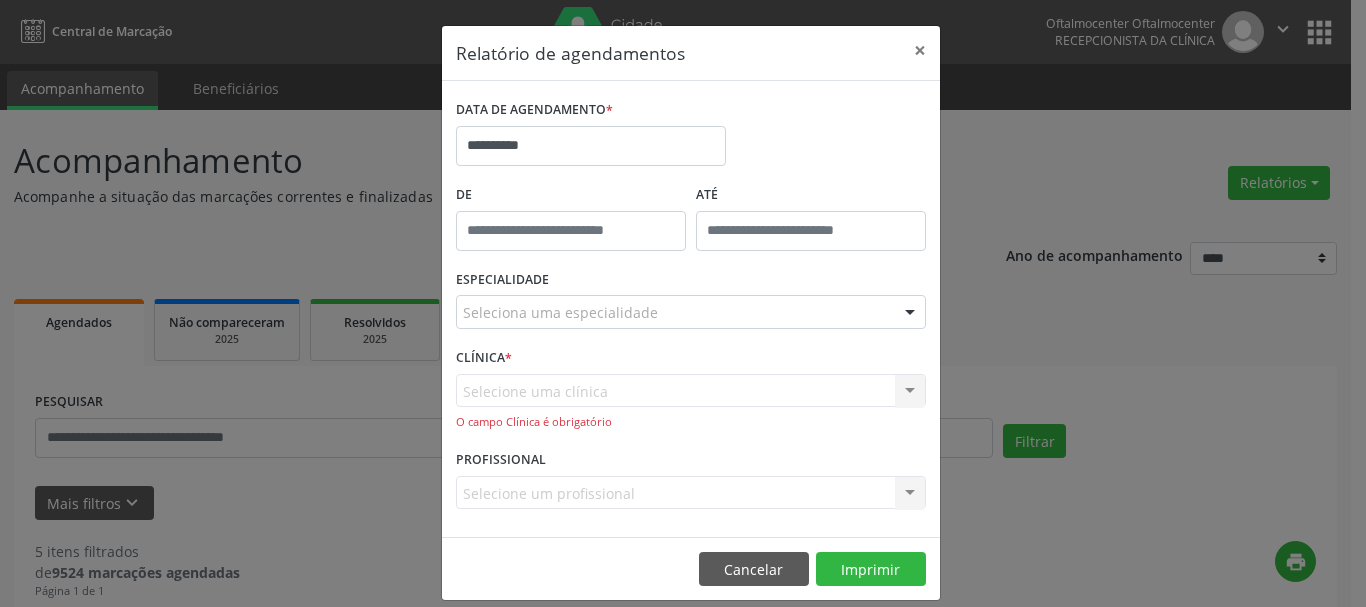 click on "Selecione uma clínica
Oftalmocenter
Nenhum resultado encontrado para: "   "
Não há nenhuma opção para ser exibida.
O [GEOGRAPHIC_DATA] é obrigatório" at bounding box center [691, 402] 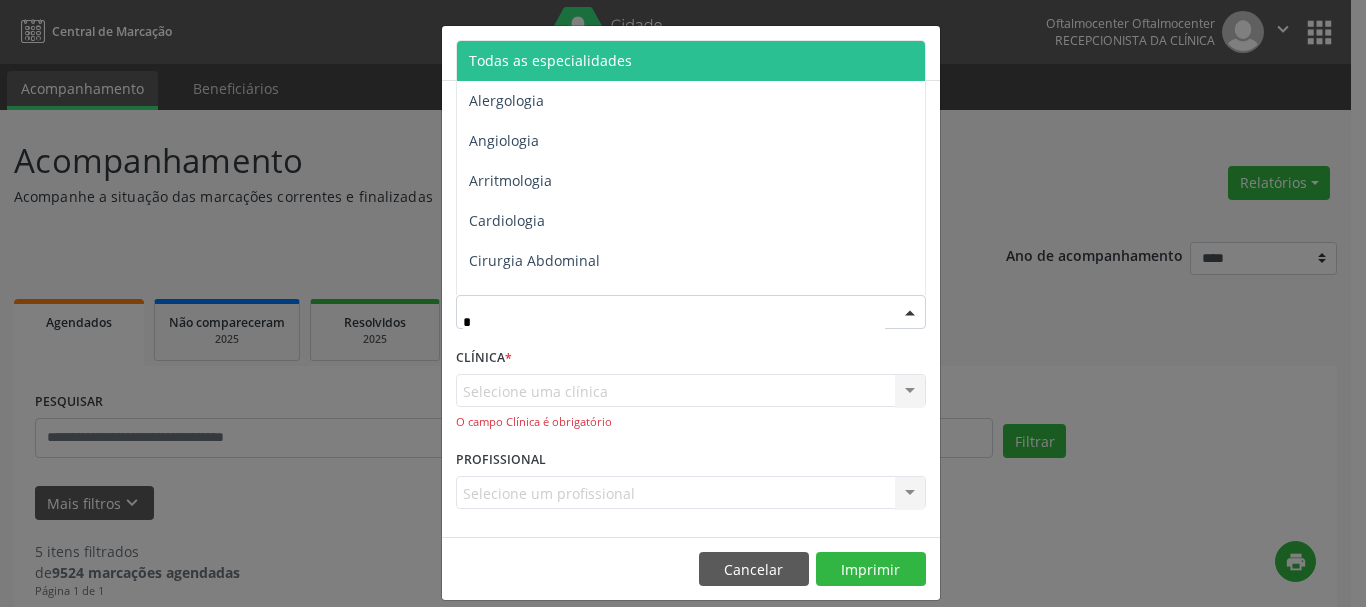 type on "**" 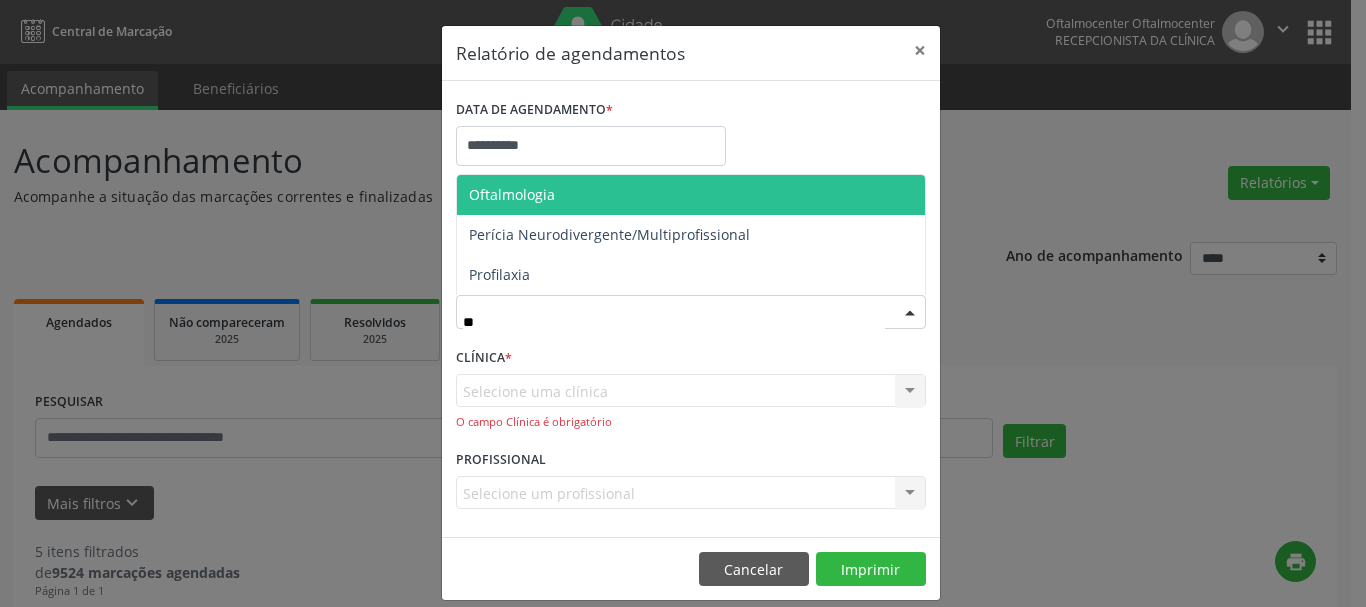 click on "Oftalmologia" at bounding box center [691, 195] 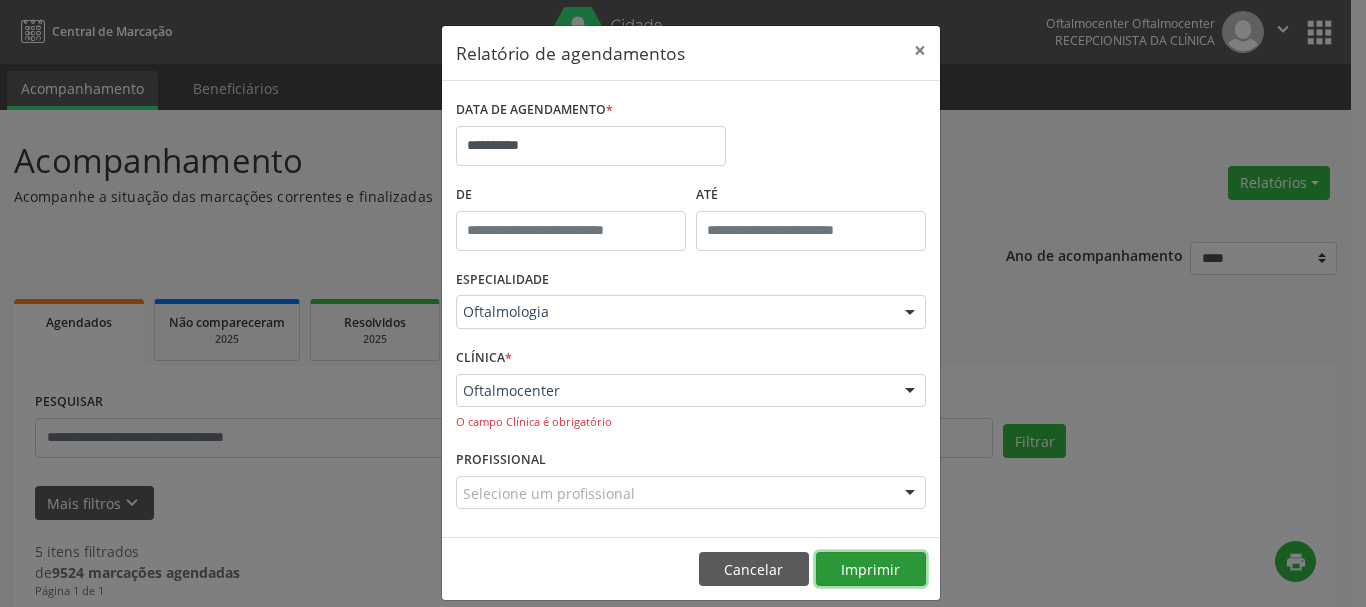 click on "Imprimir" at bounding box center [871, 569] 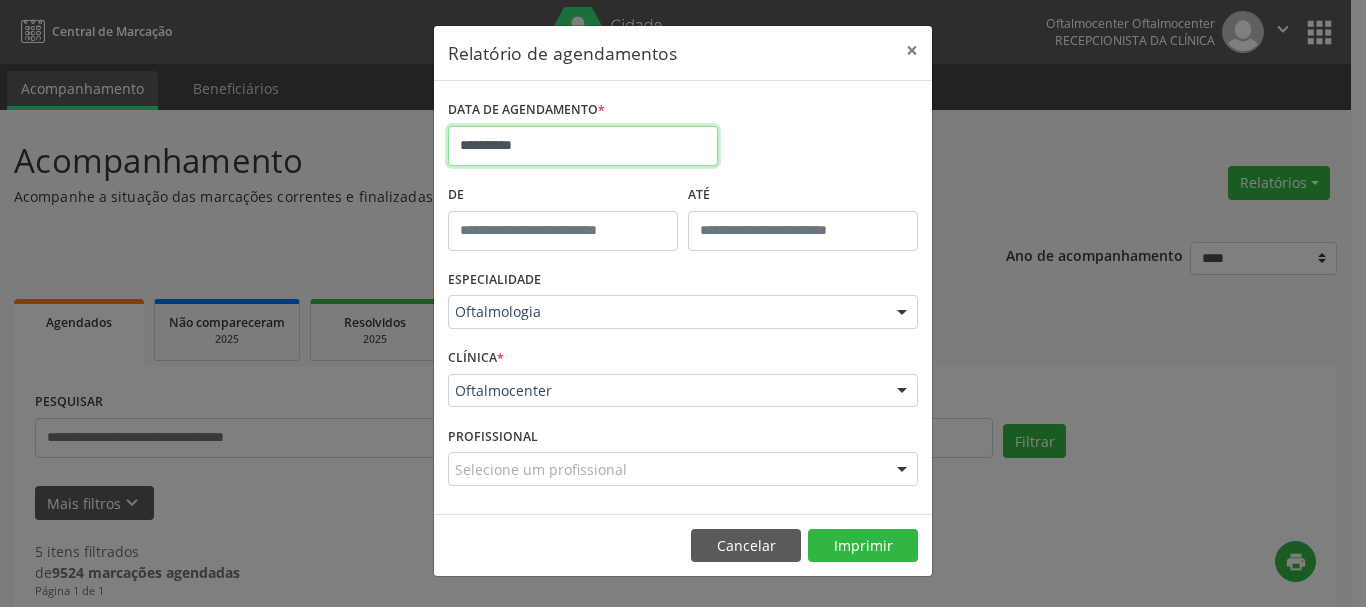 click on "**********" at bounding box center (583, 146) 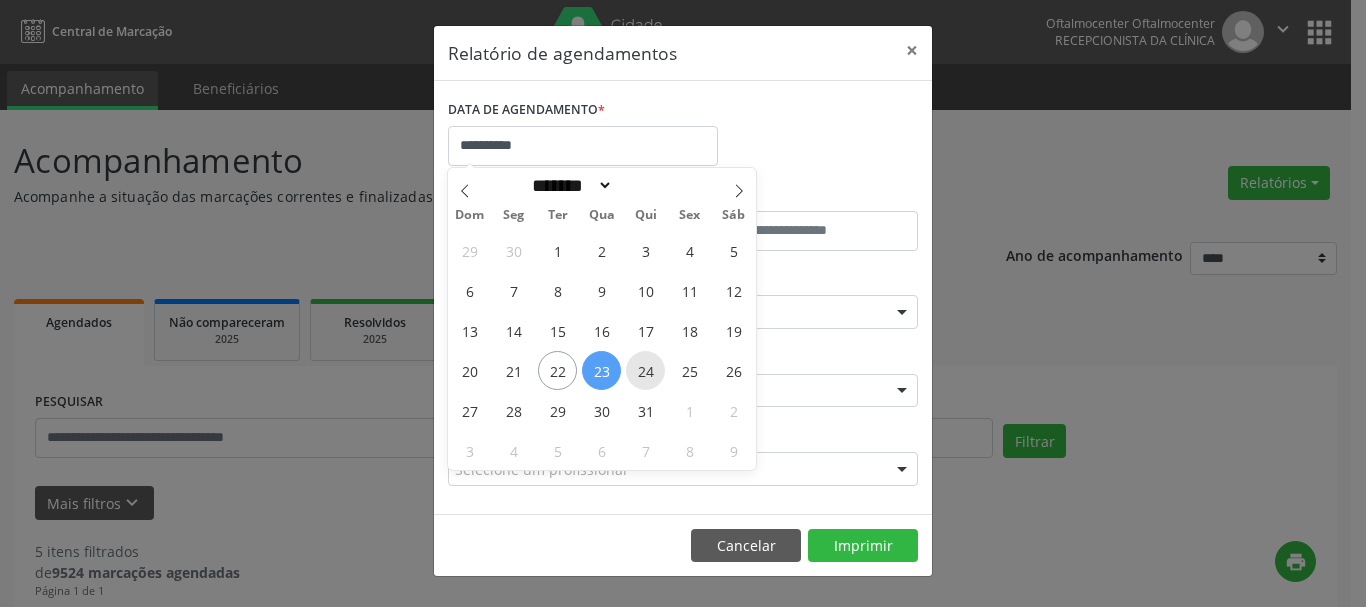 click on "24" at bounding box center (645, 370) 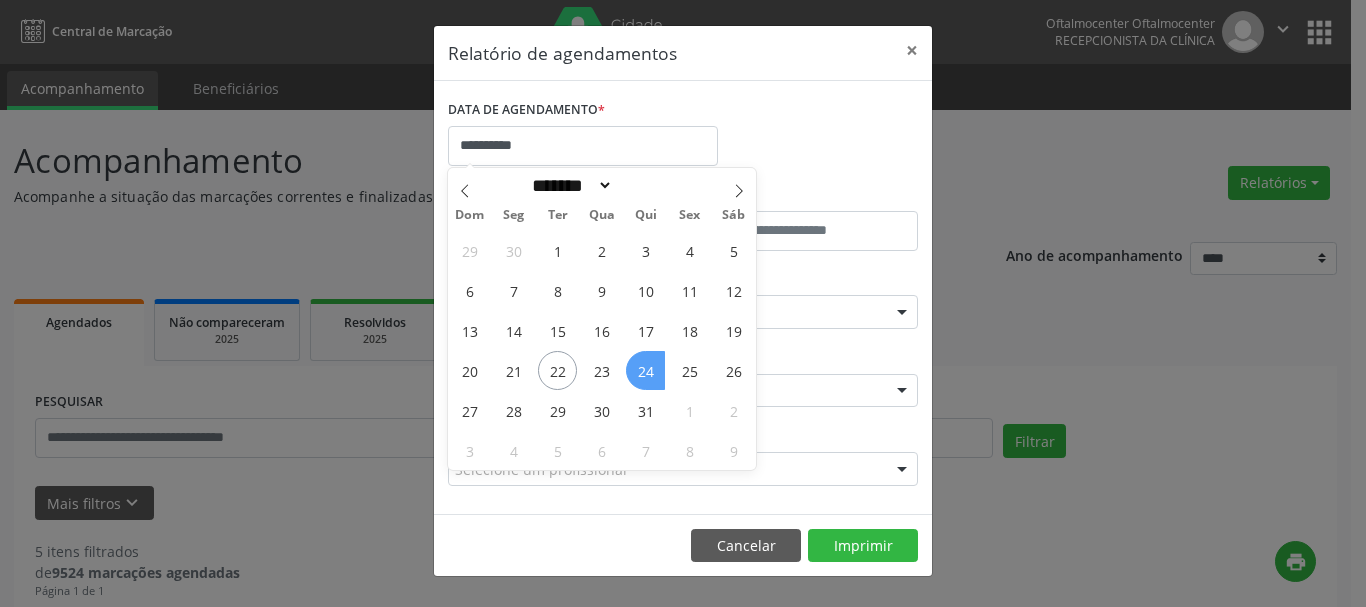 click on "24" at bounding box center [645, 370] 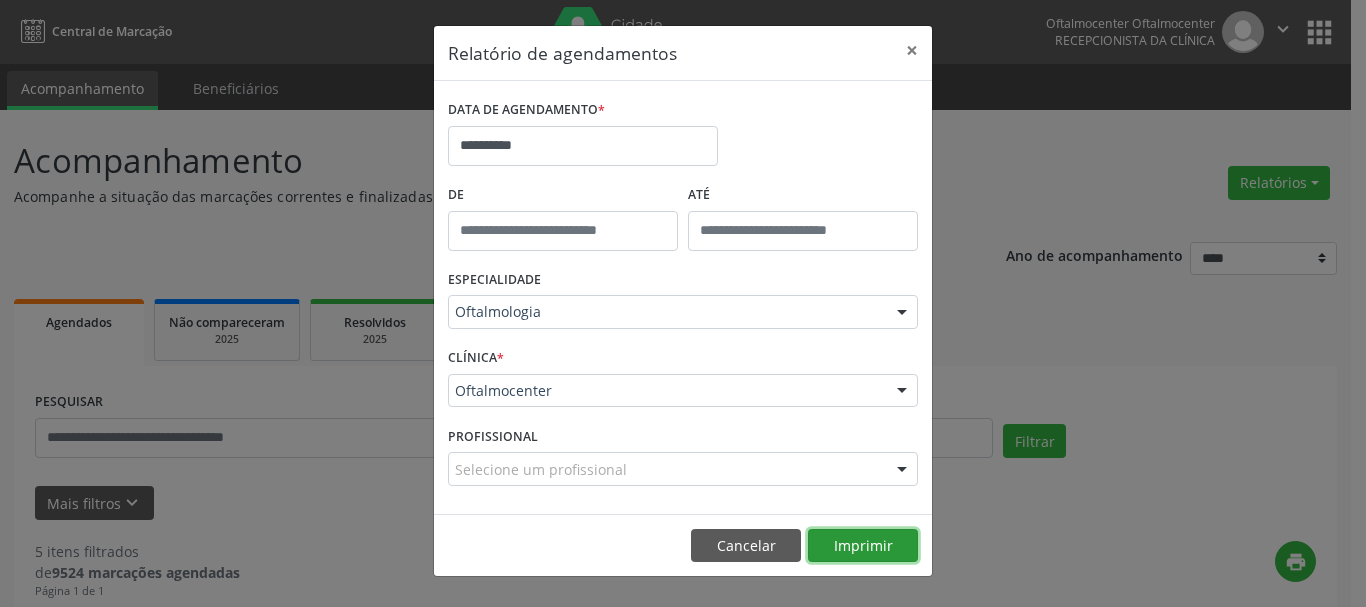 click on "Imprimir" at bounding box center (863, 546) 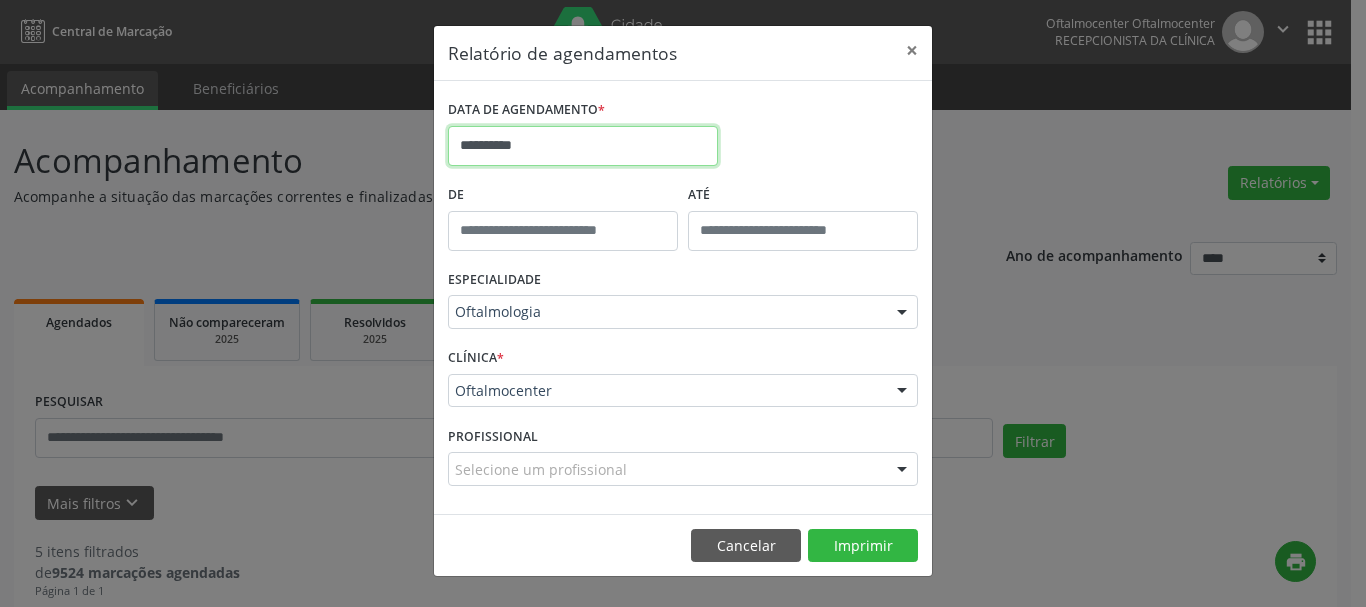 click on "**********" at bounding box center (583, 146) 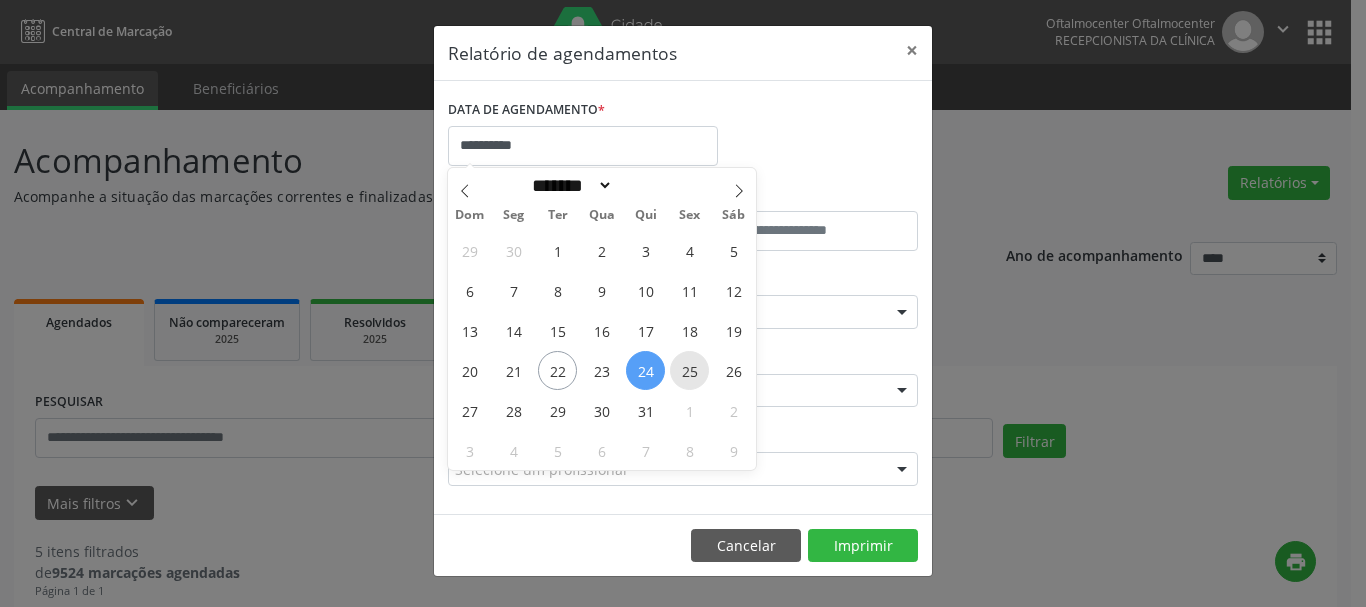 click on "25" at bounding box center (689, 370) 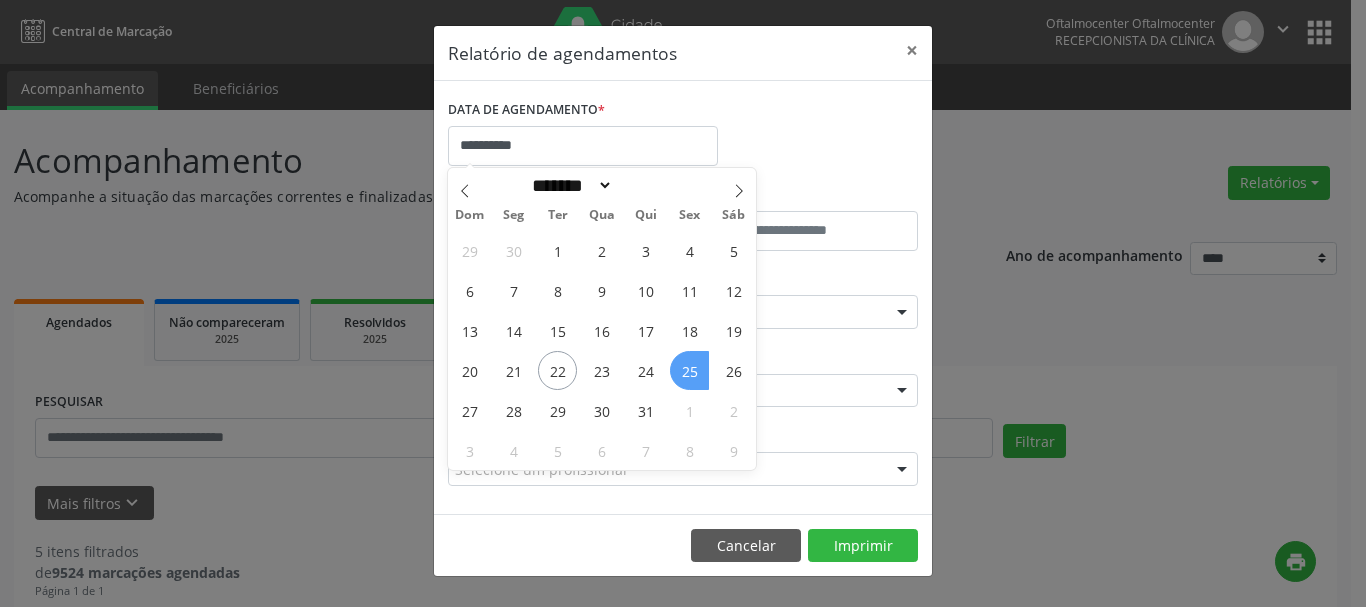 click on "25" at bounding box center (689, 370) 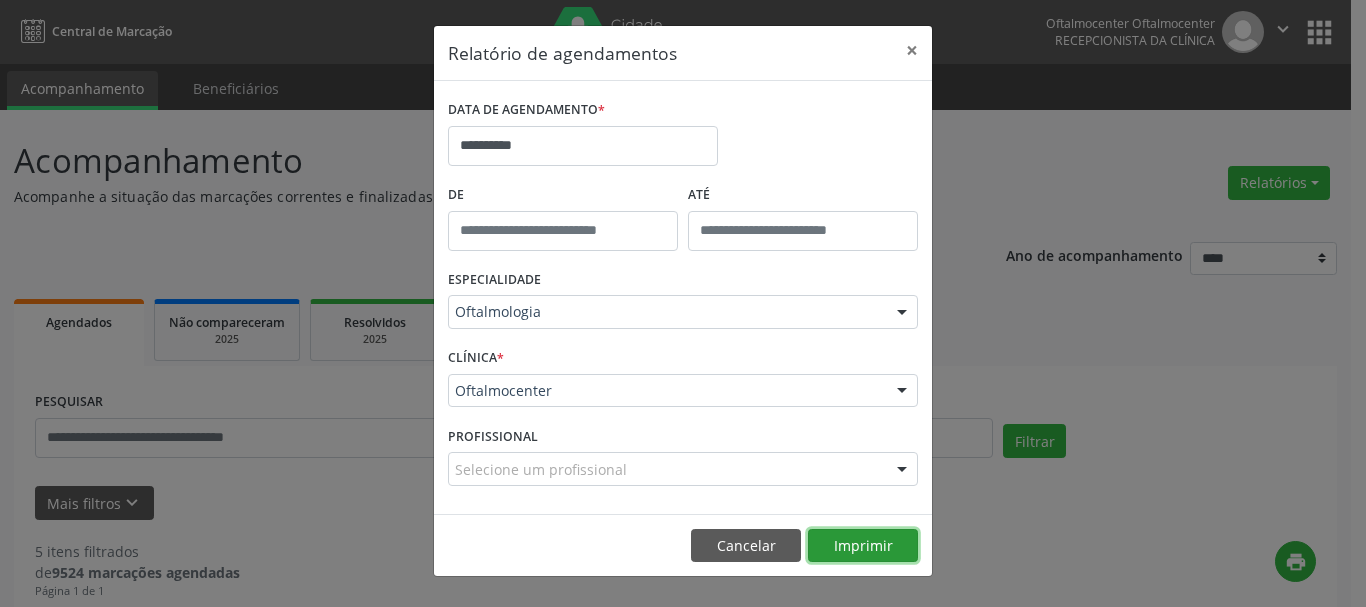 click on "Imprimir" at bounding box center (863, 546) 